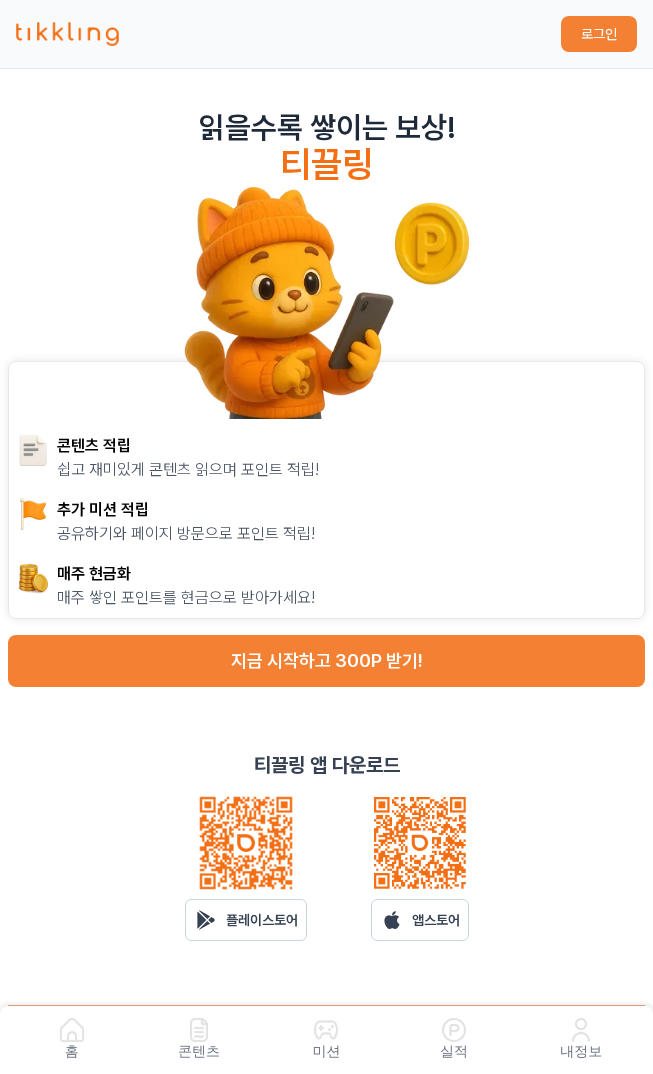 scroll, scrollTop: 0, scrollLeft: 0, axis: both 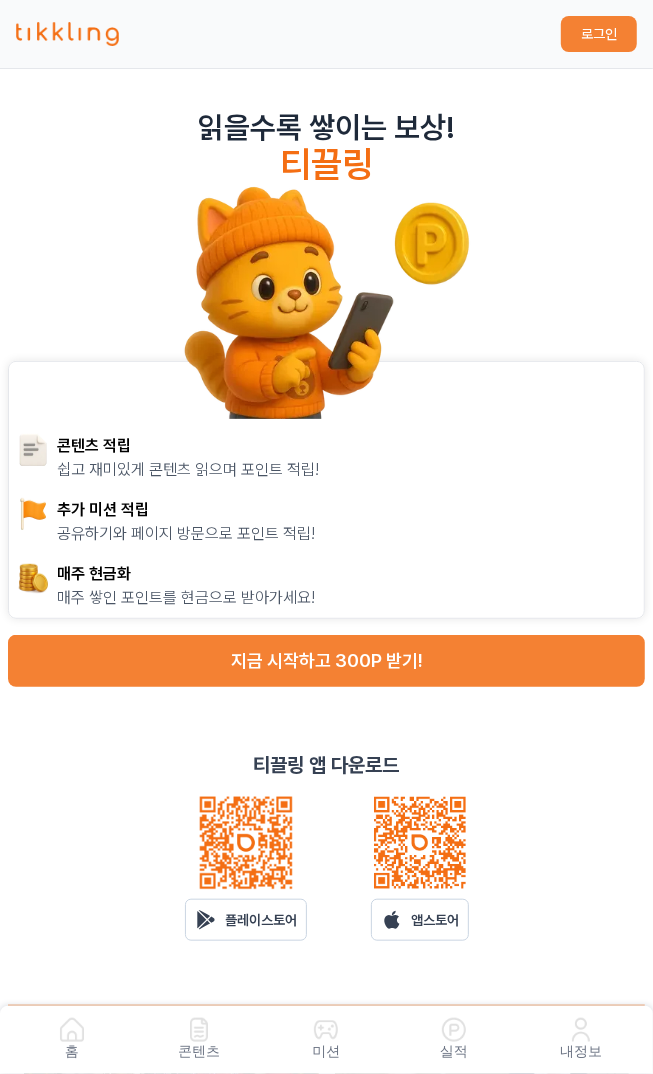 click on "지금 시작하고 300P 받기!" at bounding box center (326, 661) 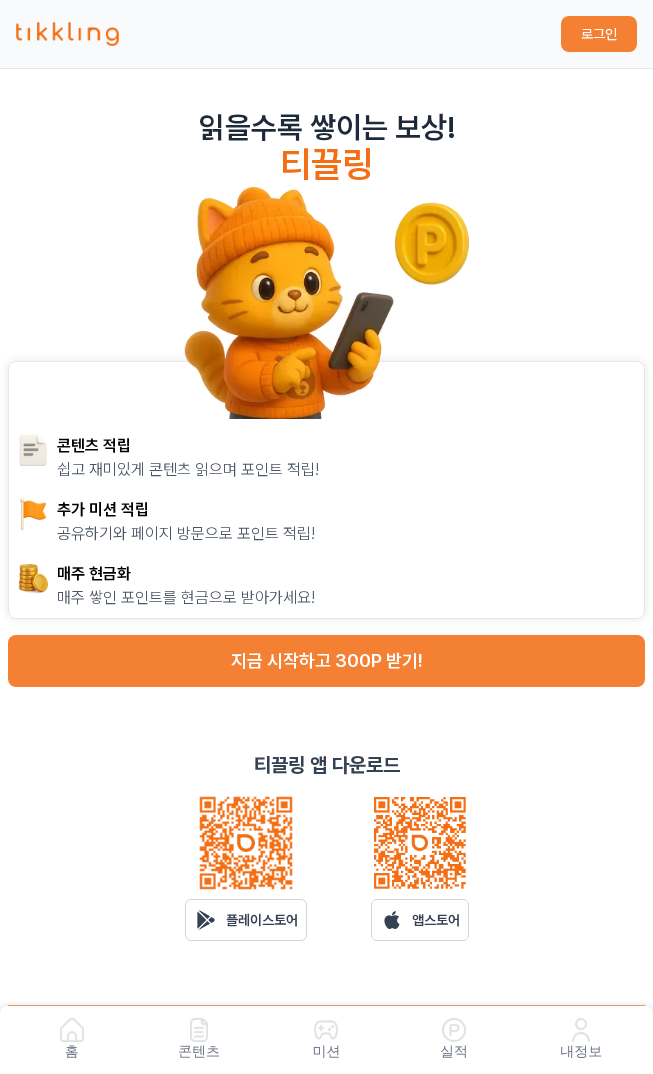 scroll, scrollTop: 0, scrollLeft: 0, axis: both 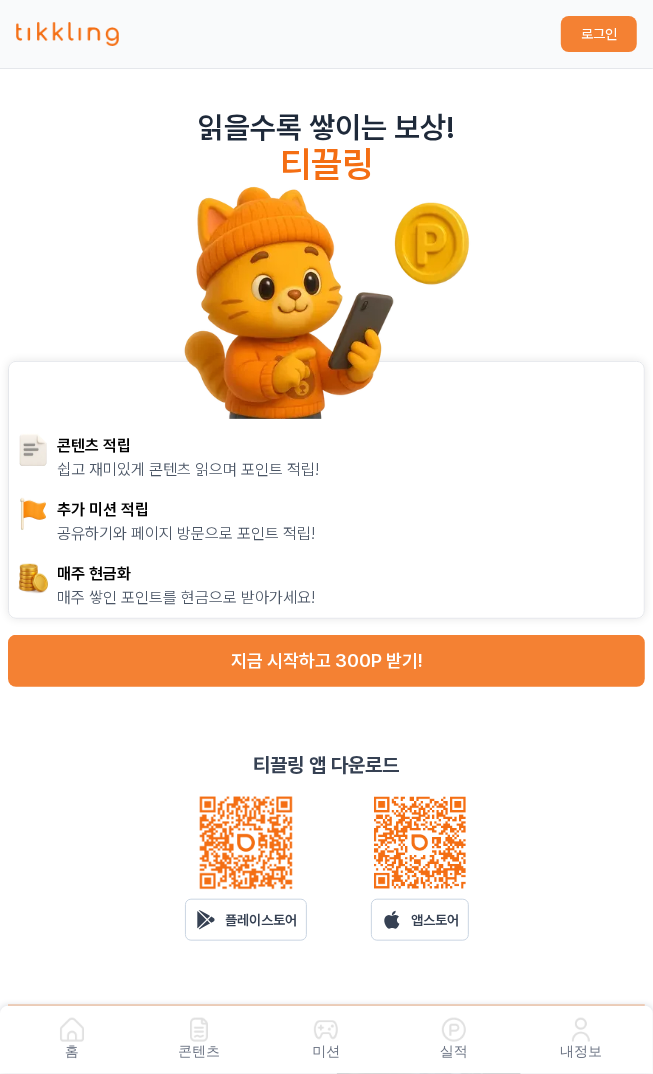 click on "지금 시작하고 300P 받기!" at bounding box center (326, 661) 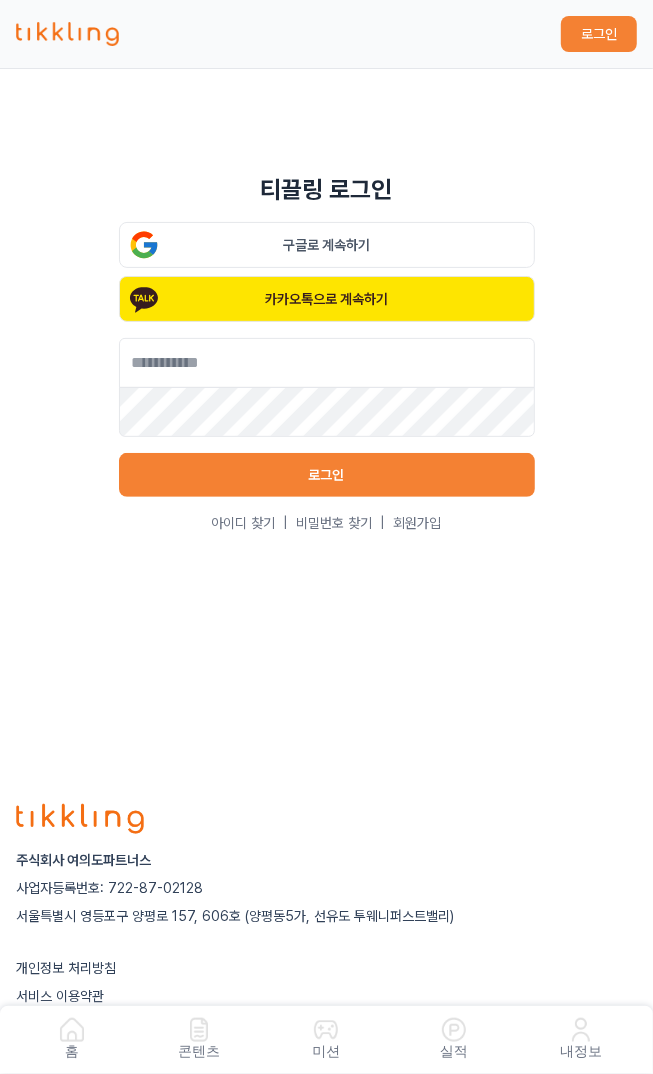 click on "카카오톡으로 계속하기" at bounding box center (327, 299) 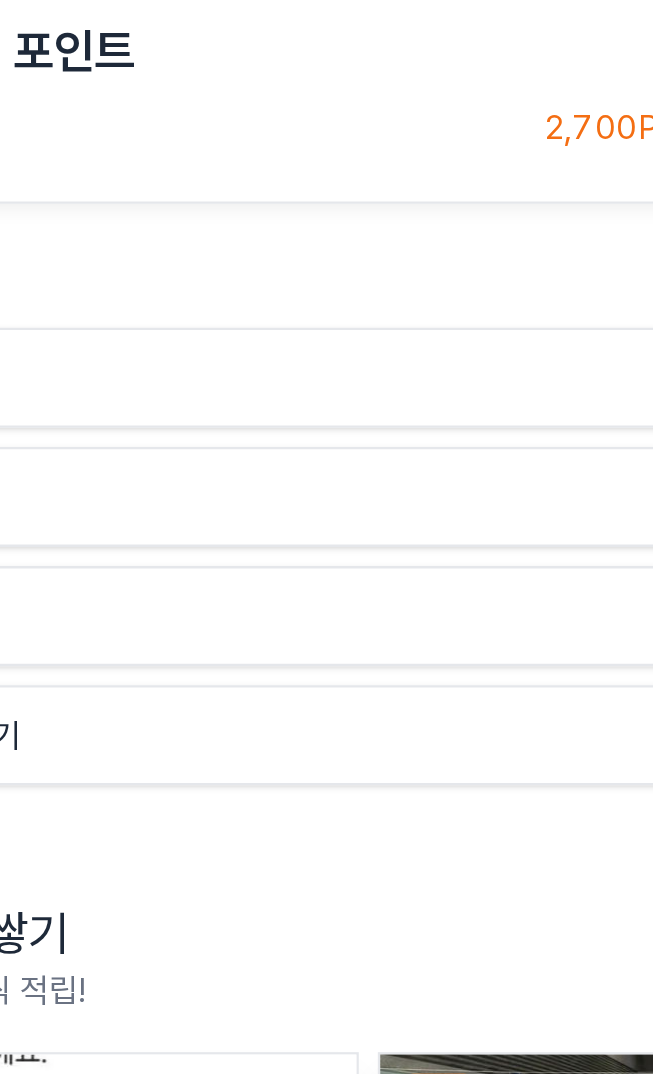scroll, scrollTop: 2, scrollLeft: 0, axis: vertical 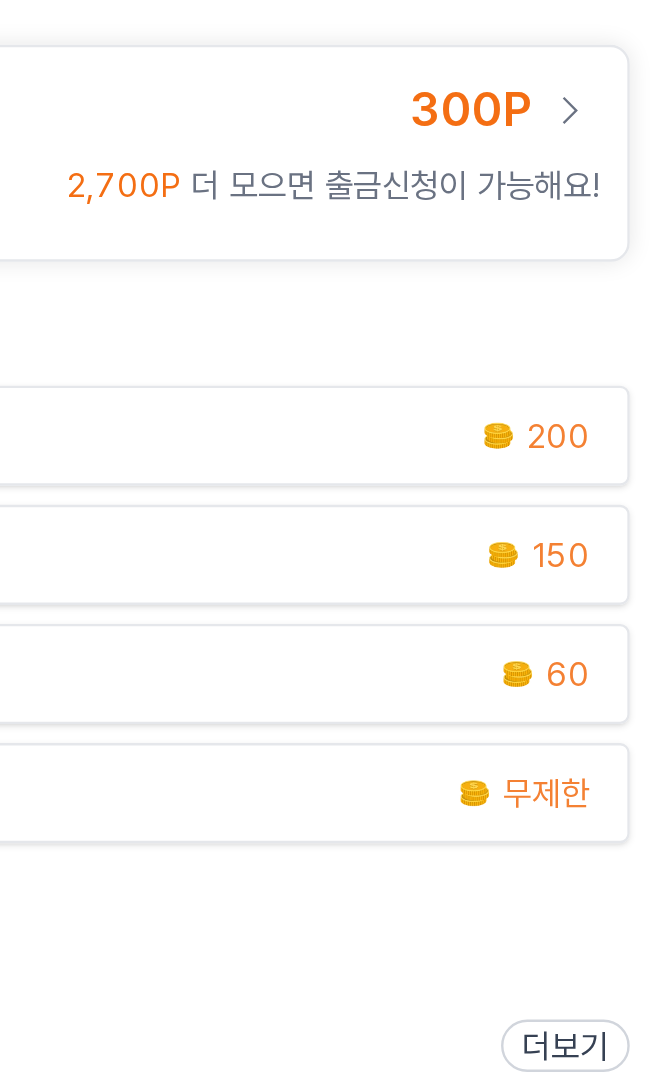 click on "미션 참여 하고 포인트 받기     60" at bounding box center (326, 365) 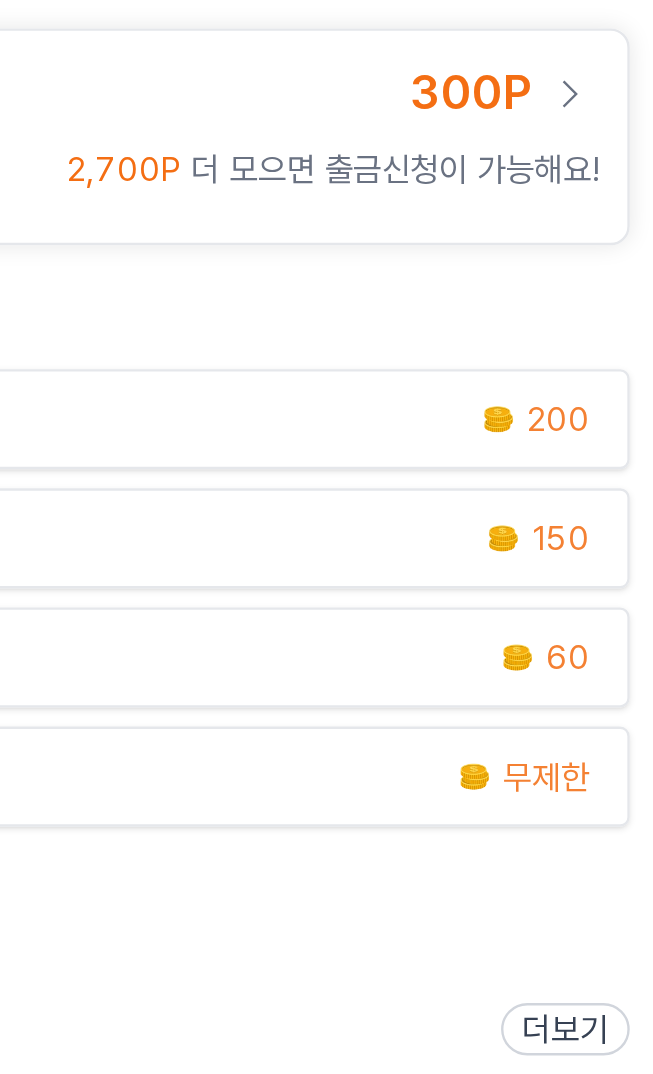scroll, scrollTop: 2, scrollLeft: 0, axis: vertical 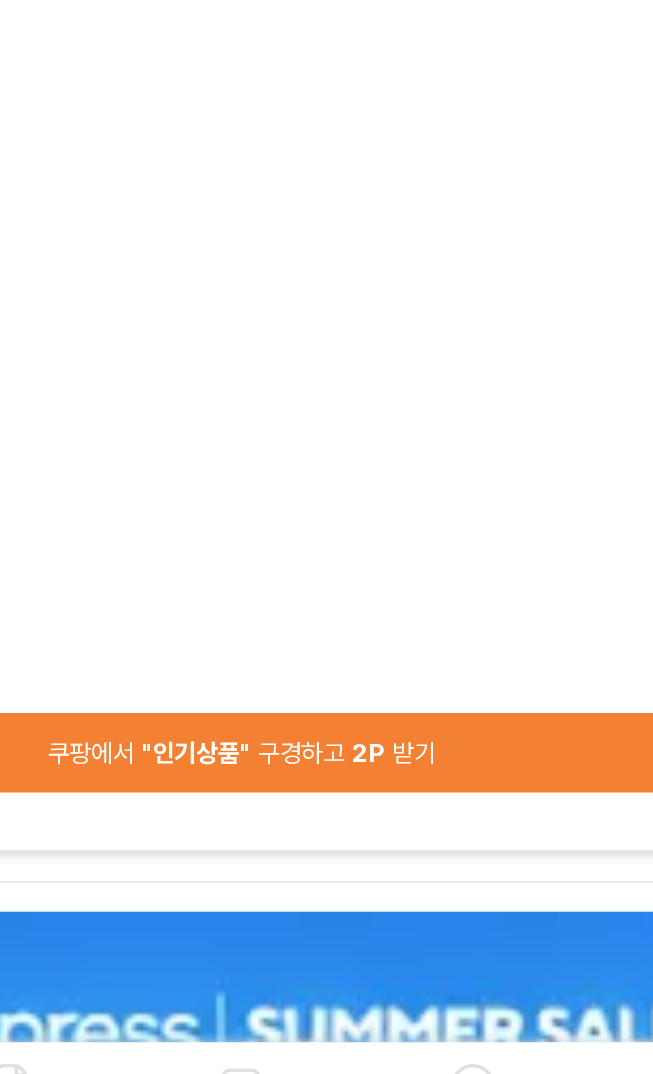click on "쿠팡에서 "인기상품"  구경하고  2P  받기" at bounding box center [326, 846] 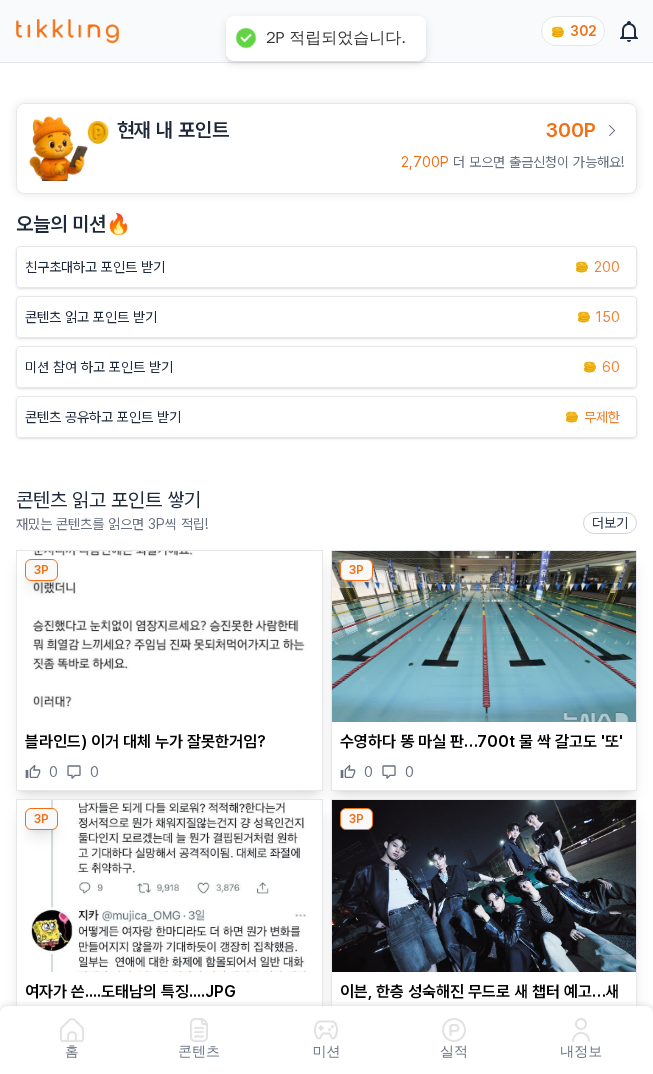 scroll, scrollTop: 2, scrollLeft: 0, axis: vertical 